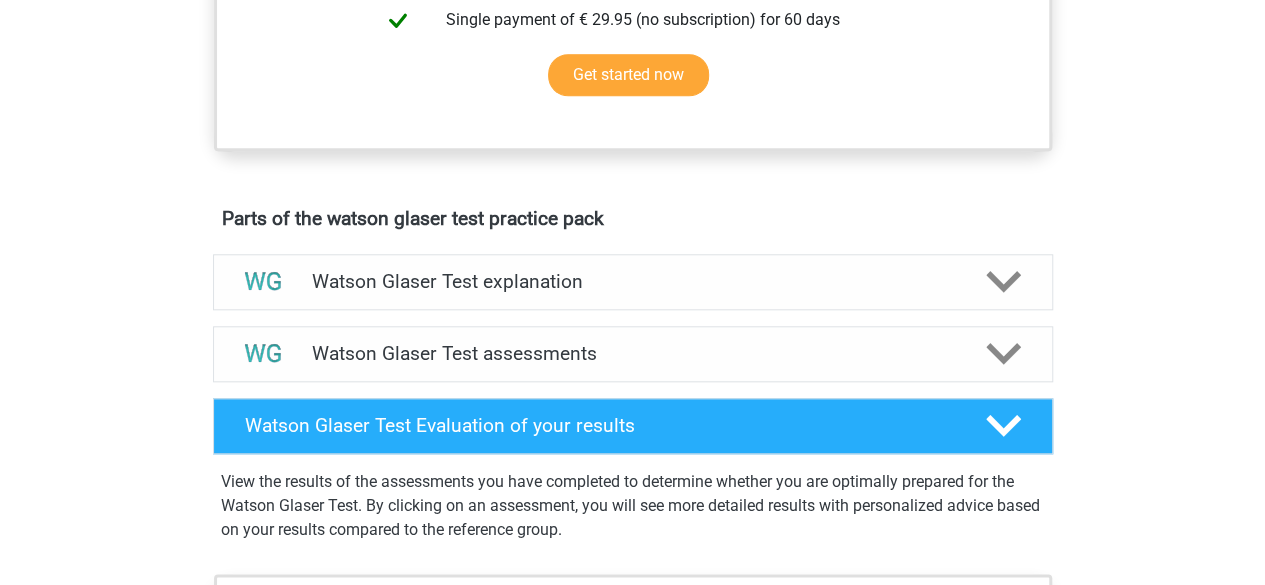 scroll, scrollTop: 921, scrollLeft: 0, axis: vertical 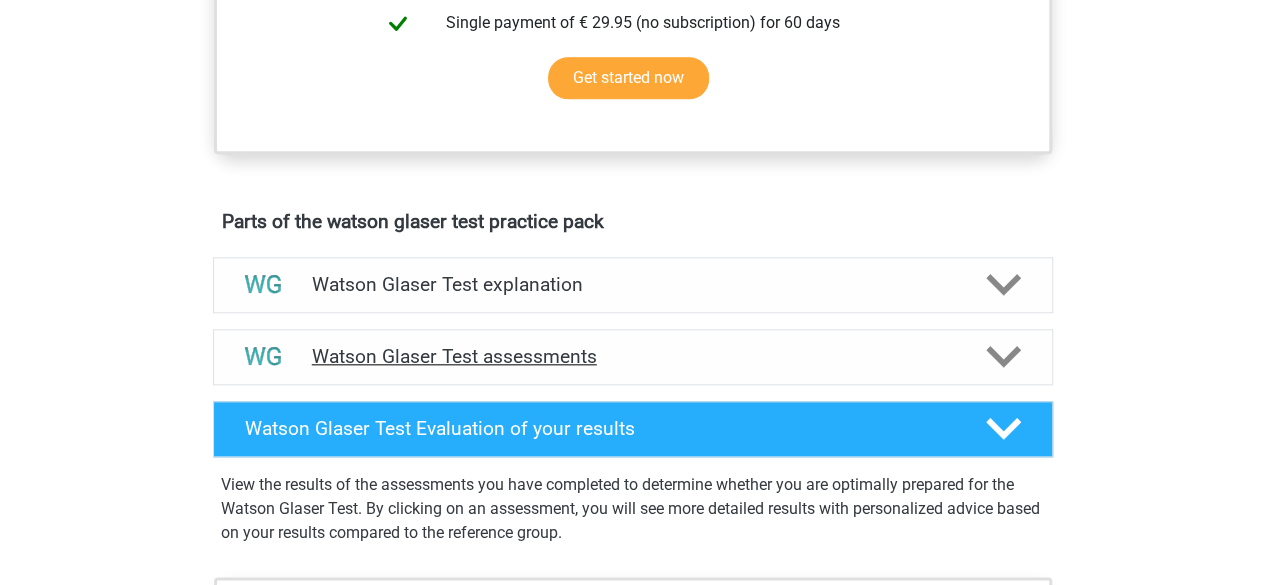 click 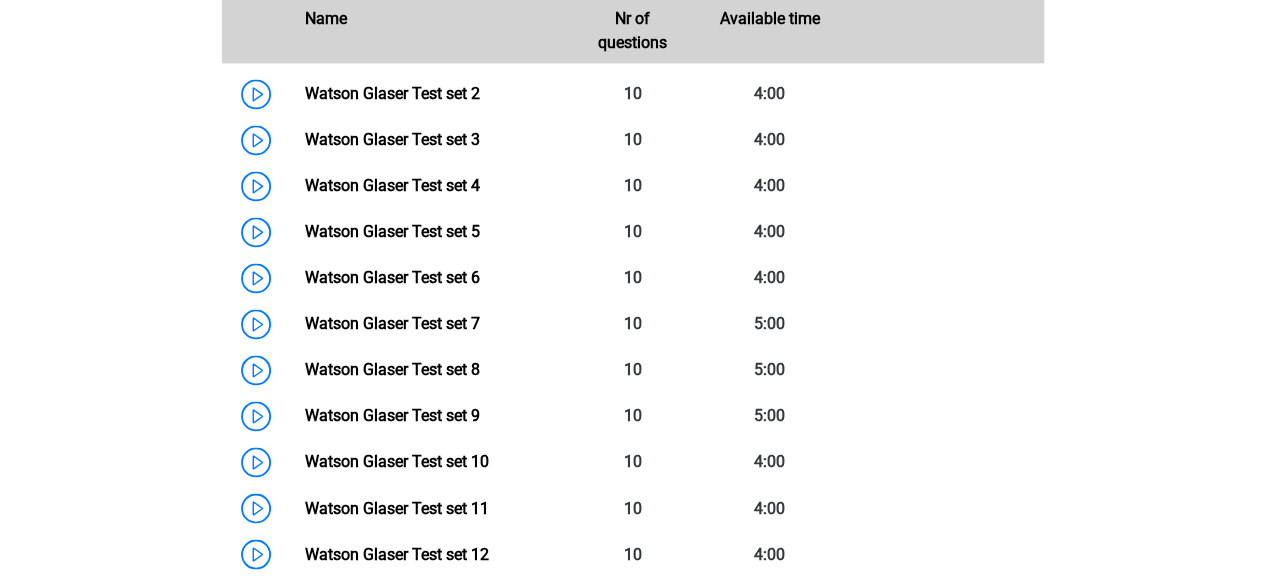 scroll, scrollTop: 1410, scrollLeft: 0, axis: vertical 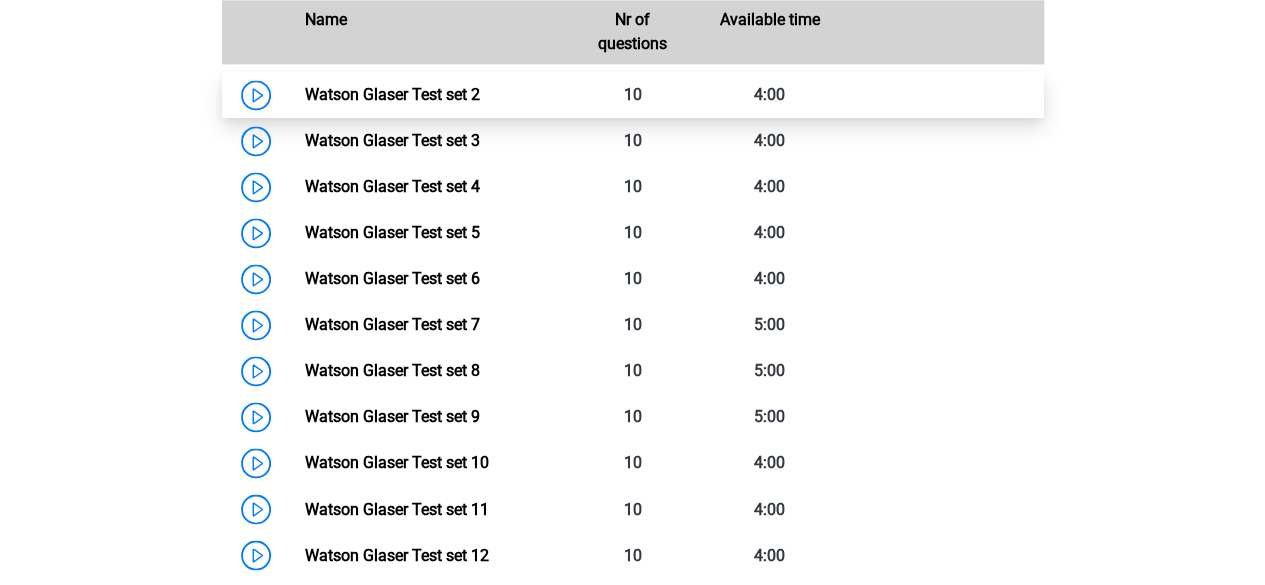 click on "Watson Glaser Test
set 2" at bounding box center [392, 94] 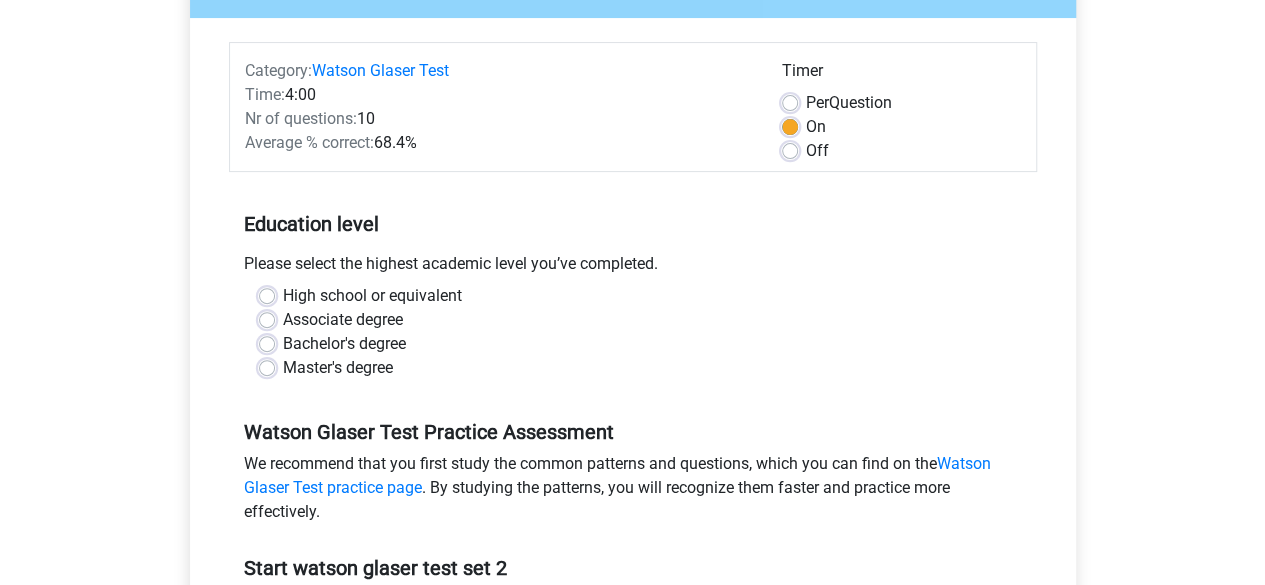 scroll, scrollTop: 225, scrollLeft: 0, axis: vertical 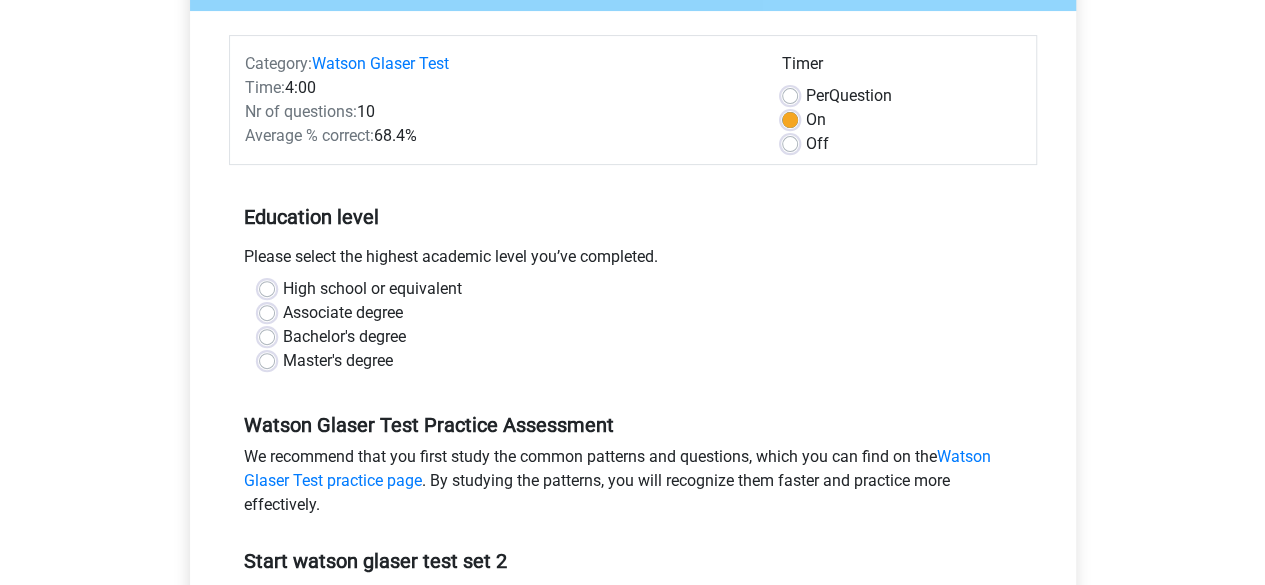 click on "Master's degree" at bounding box center [338, 361] 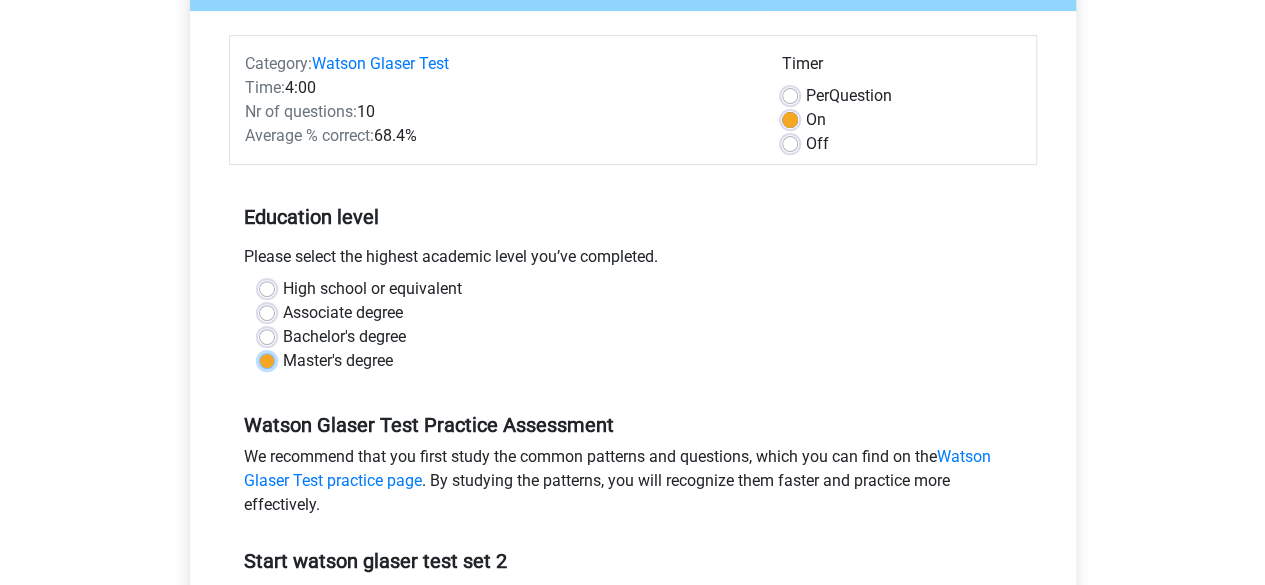 click on "Master's degree" at bounding box center [267, 359] 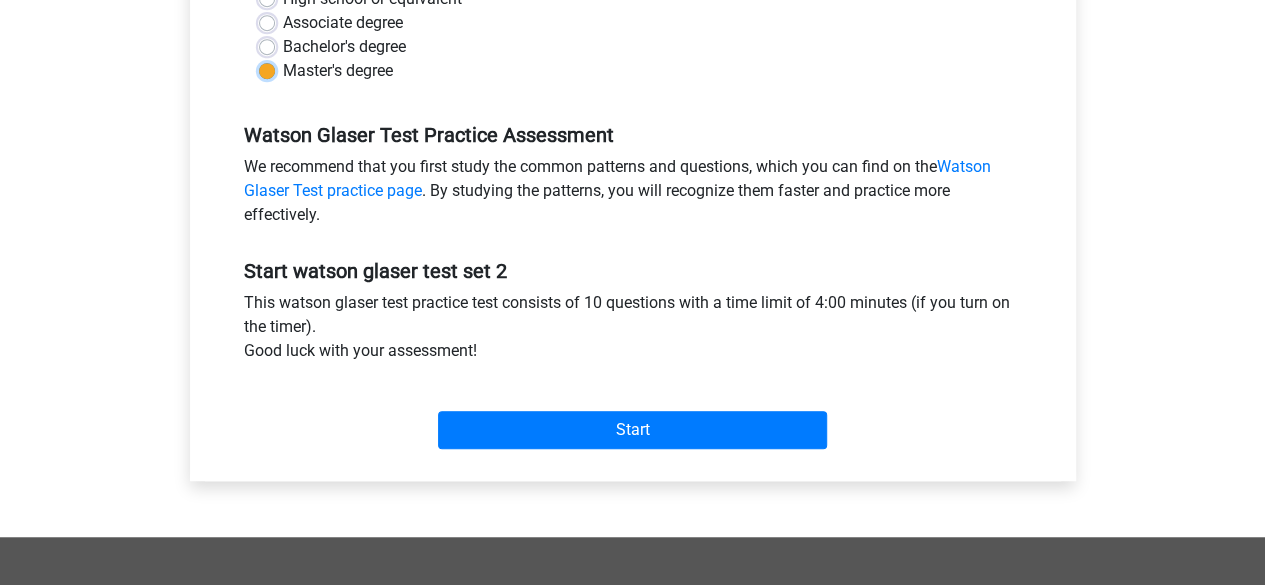 scroll, scrollTop: 514, scrollLeft: 0, axis: vertical 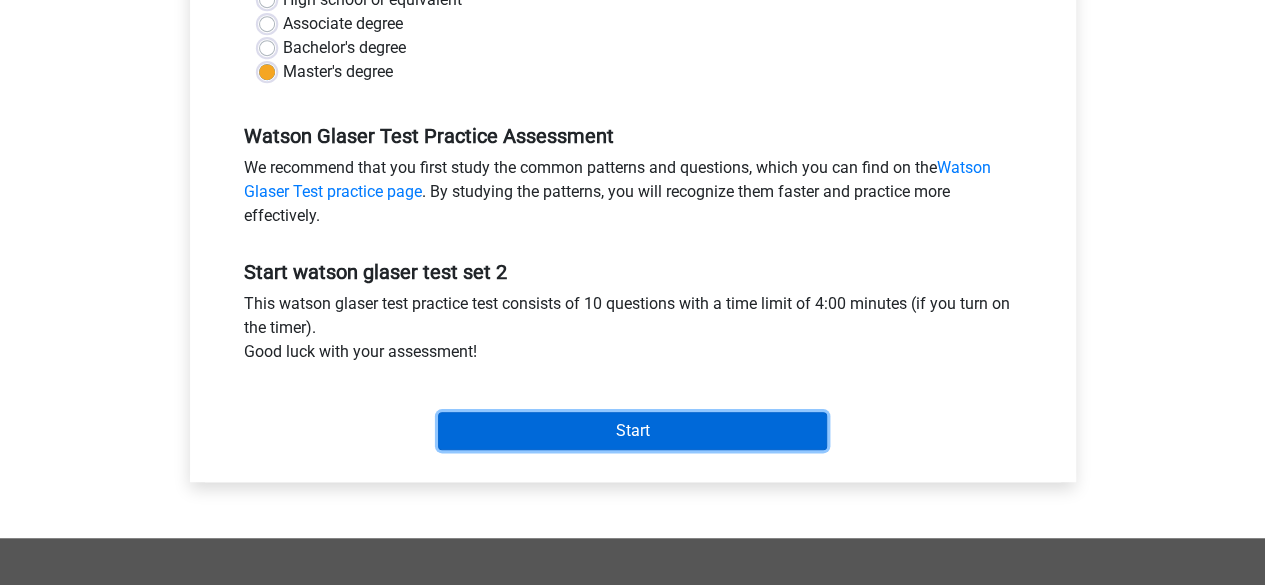click on "Start" at bounding box center [632, 431] 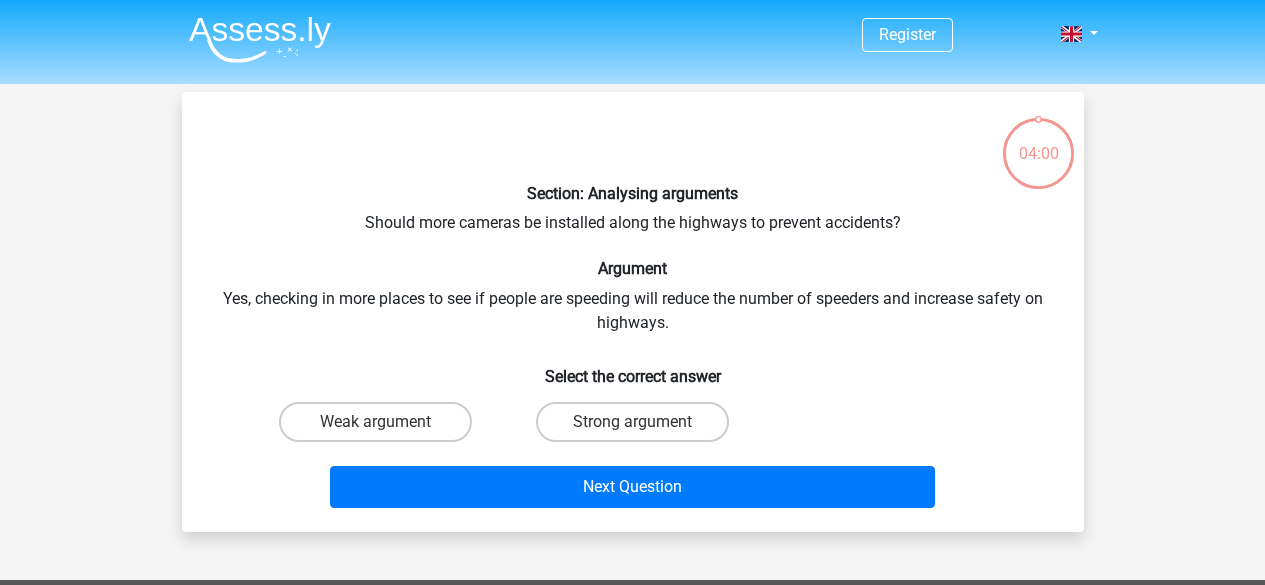 scroll, scrollTop: 0, scrollLeft: 0, axis: both 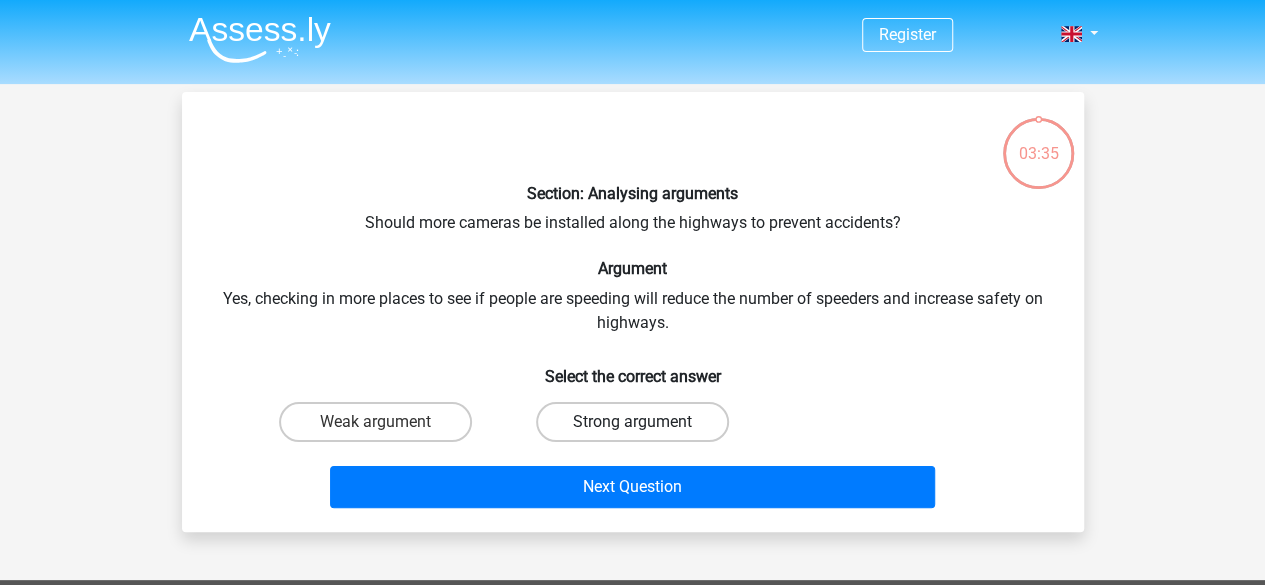 click on "Strong argument" at bounding box center (632, 422) 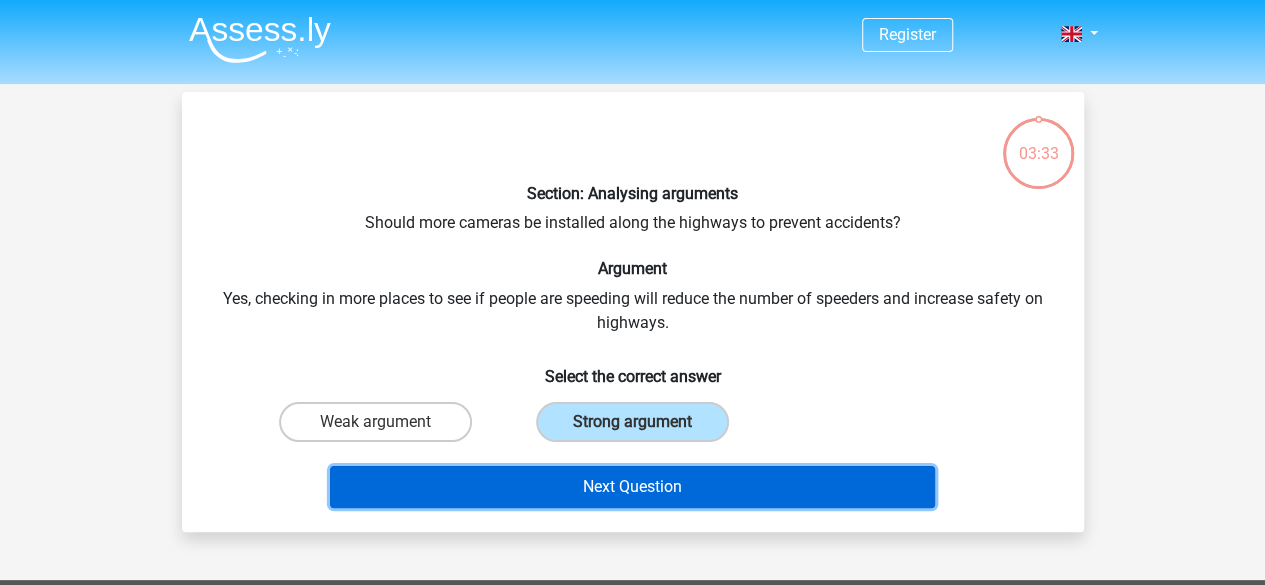 click on "Next Question" at bounding box center [632, 487] 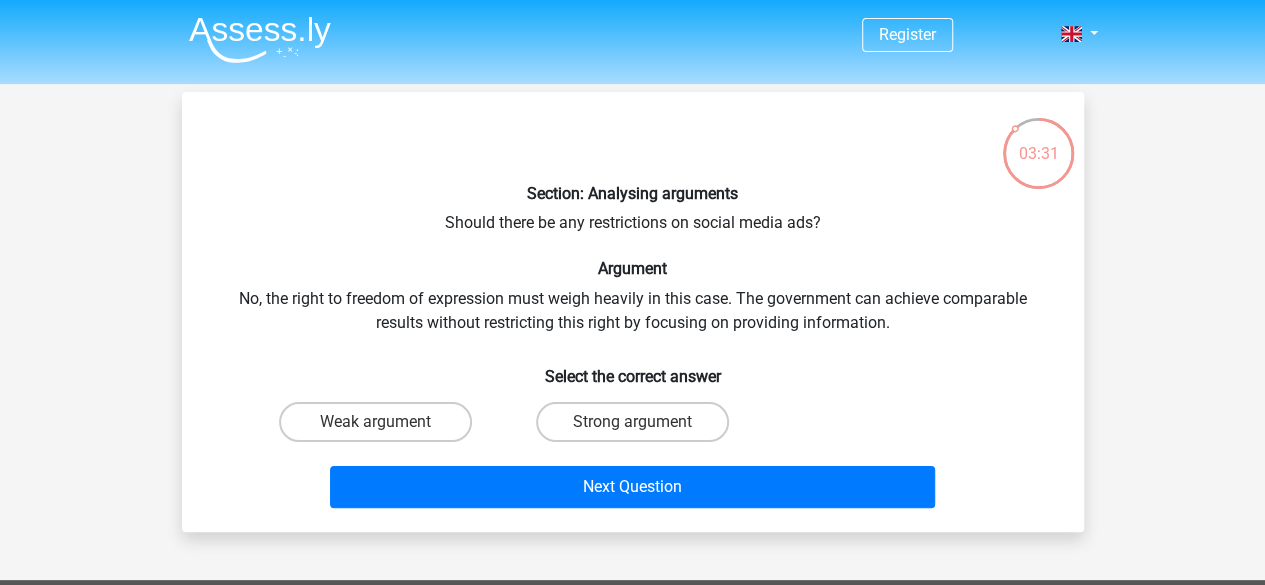 scroll, scrollTop: 37, scrollLeft: 0, axis: vertical 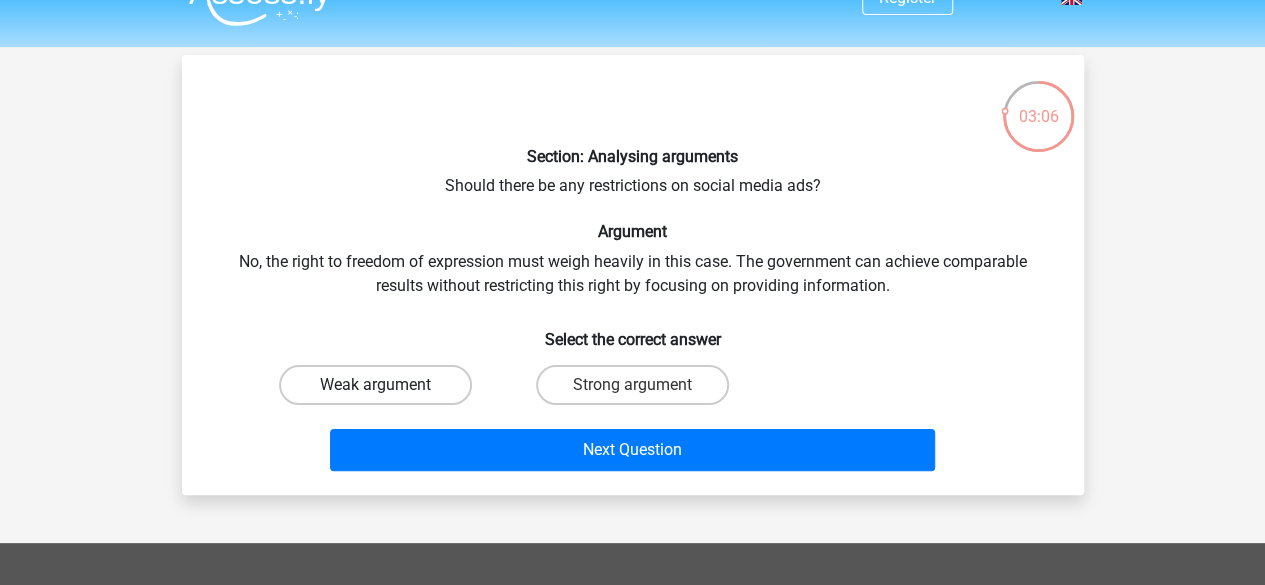 click on "Weak argument" at bounding box center (375, 385) 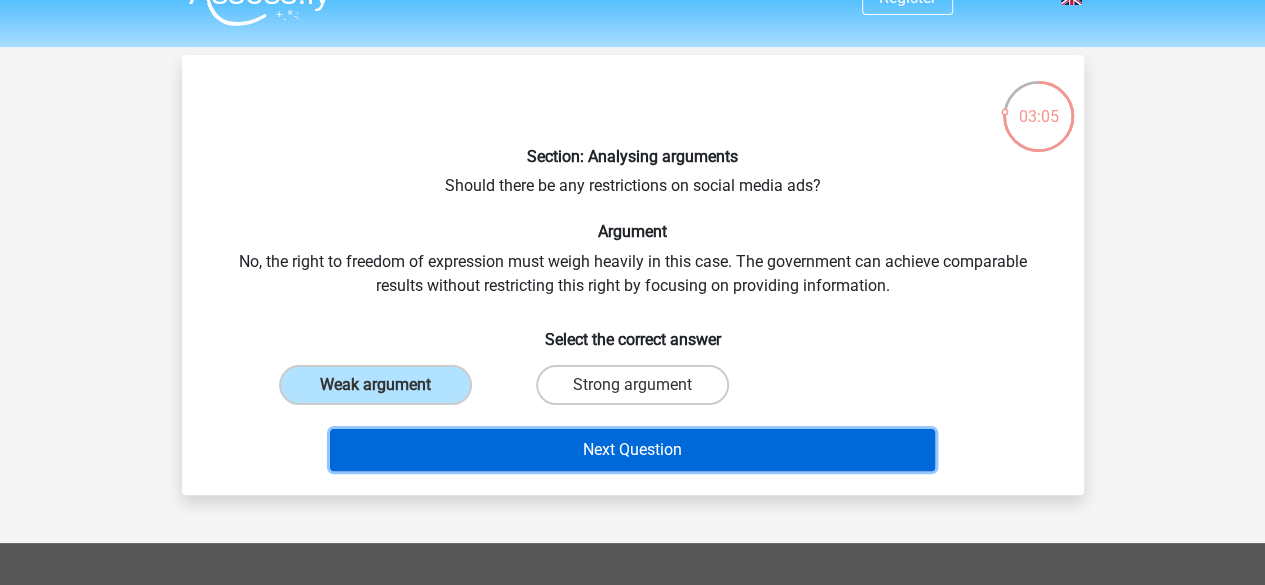 click on "Next Question" at bounding box center (632, 450) 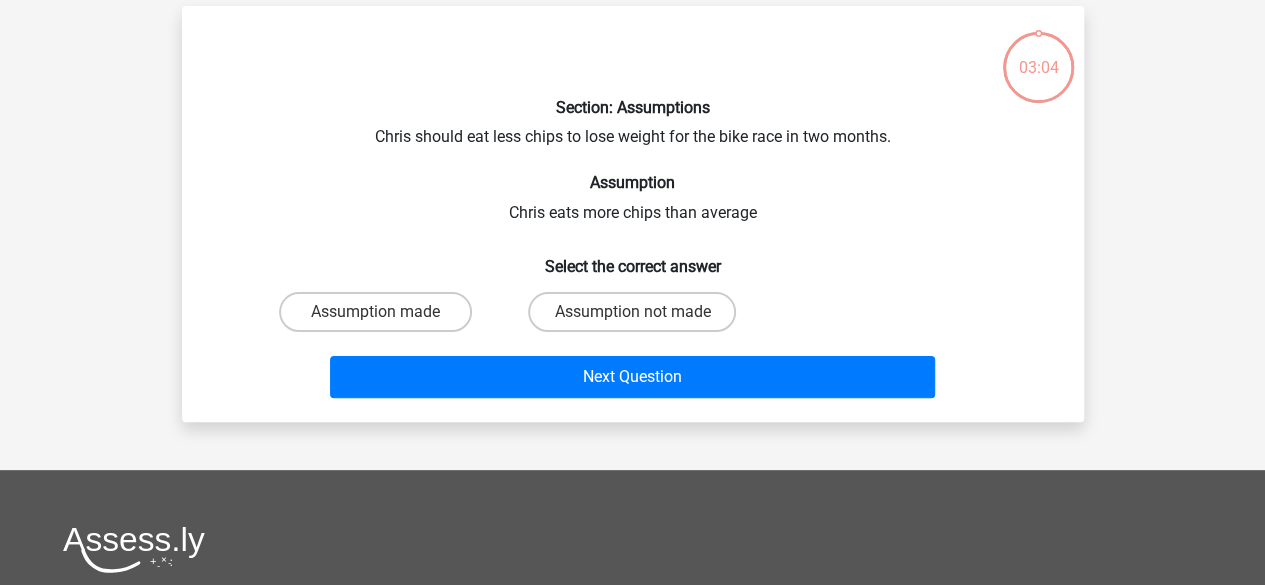 scroll, scrollTop: 92, scrollLeft: 0, axis: vertical 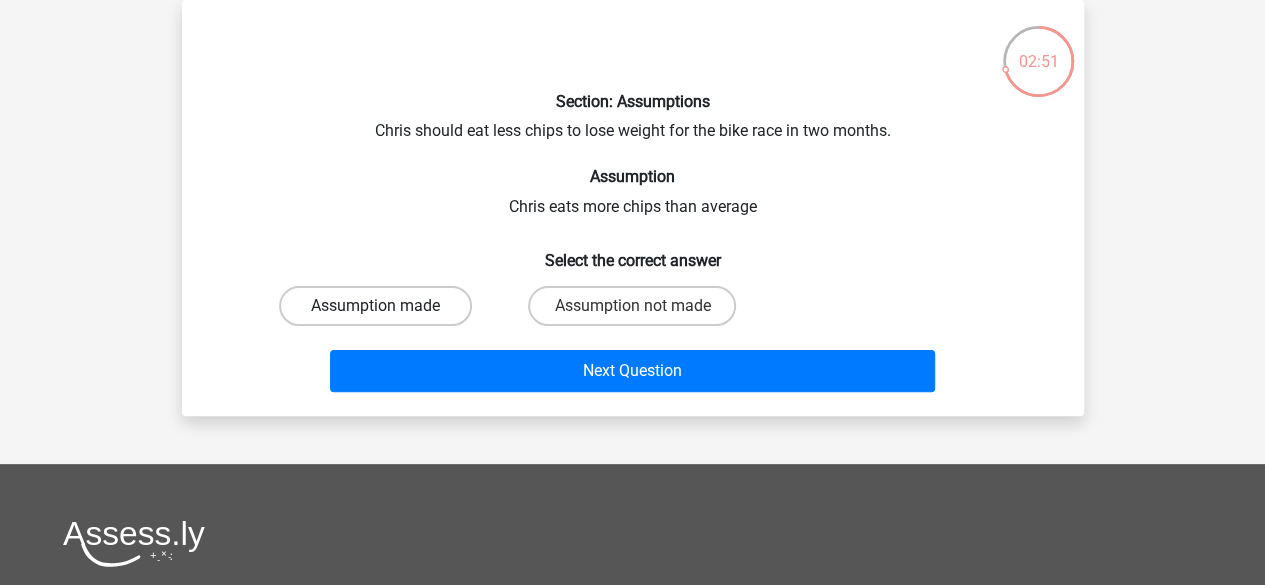 click on "Assumption made" at bounding box center [375, 306] 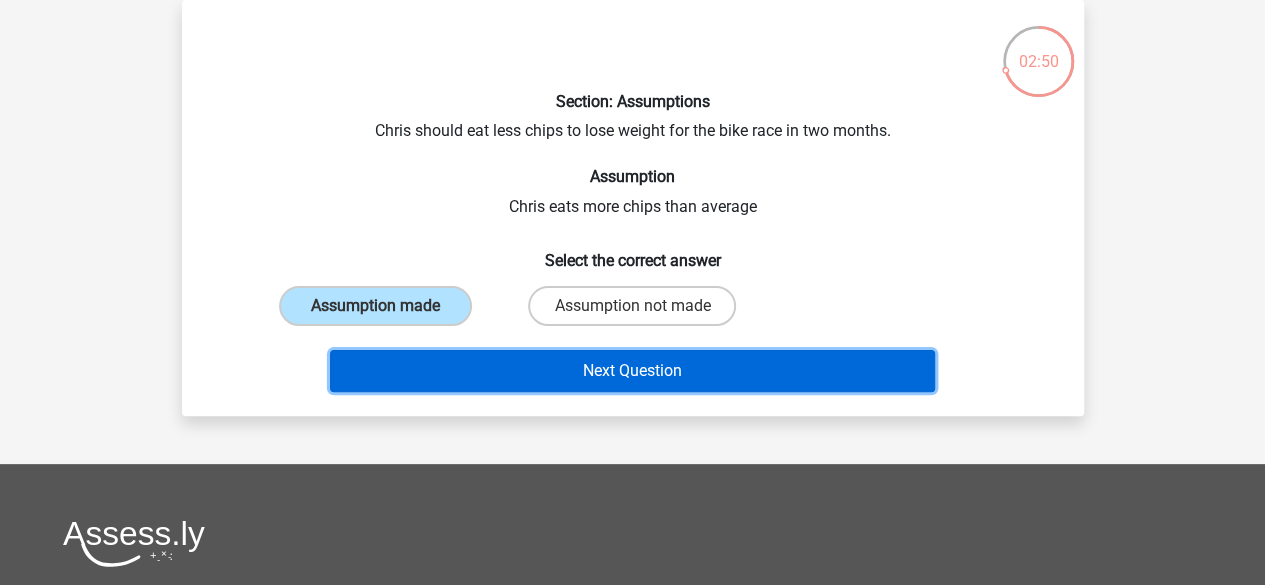 click on "Next Question" at bounding box center (632, 371) 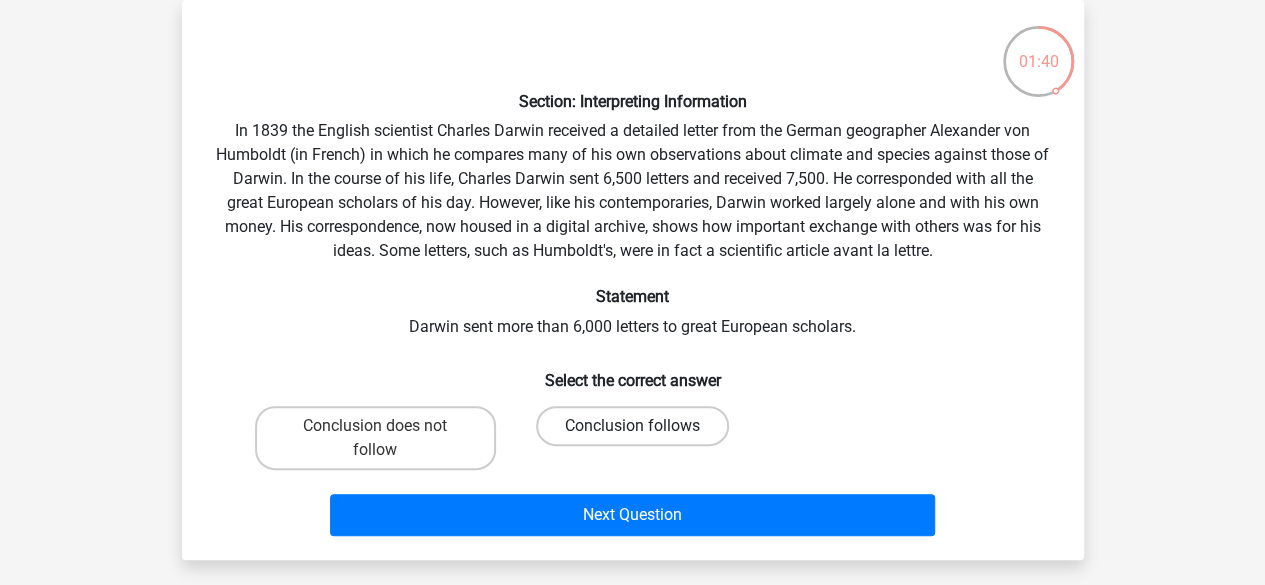 click on "Conclusion follows" at bounding box center (632, 426) 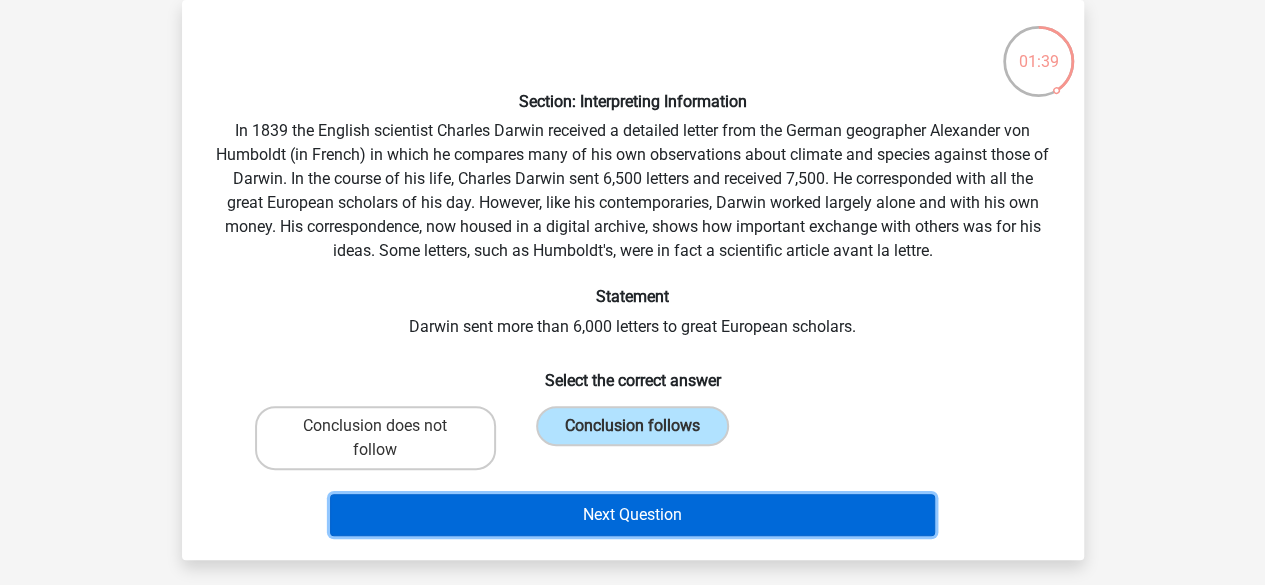 click on "Next Question" at bounding box center (632, 515) 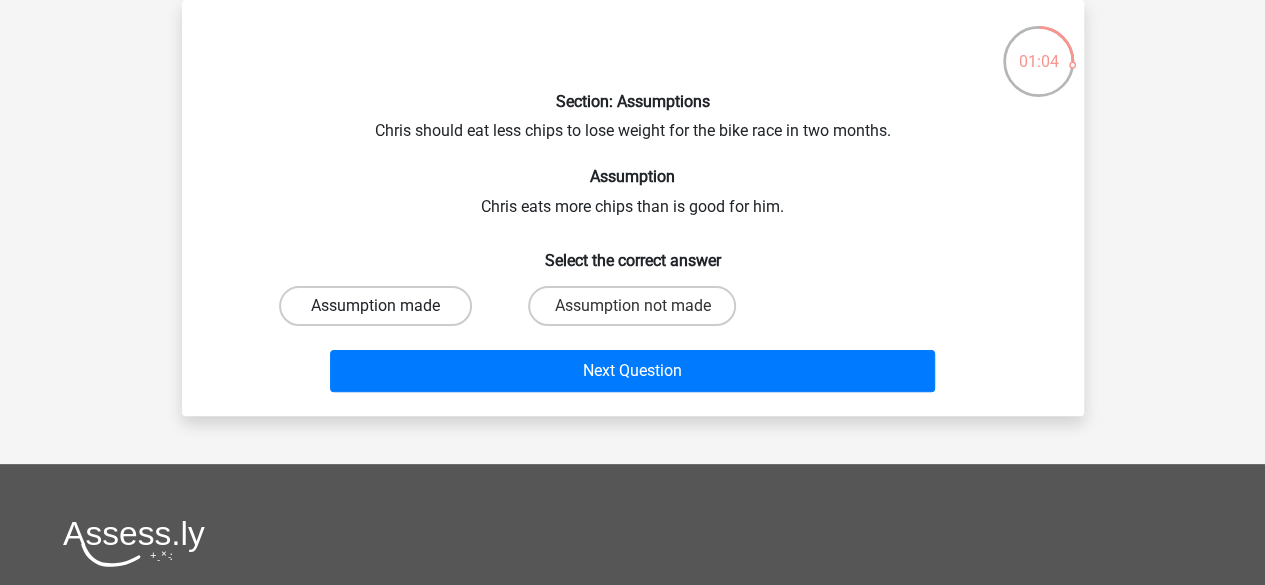 click on "Assumption made" at bounding box center (375, 306) 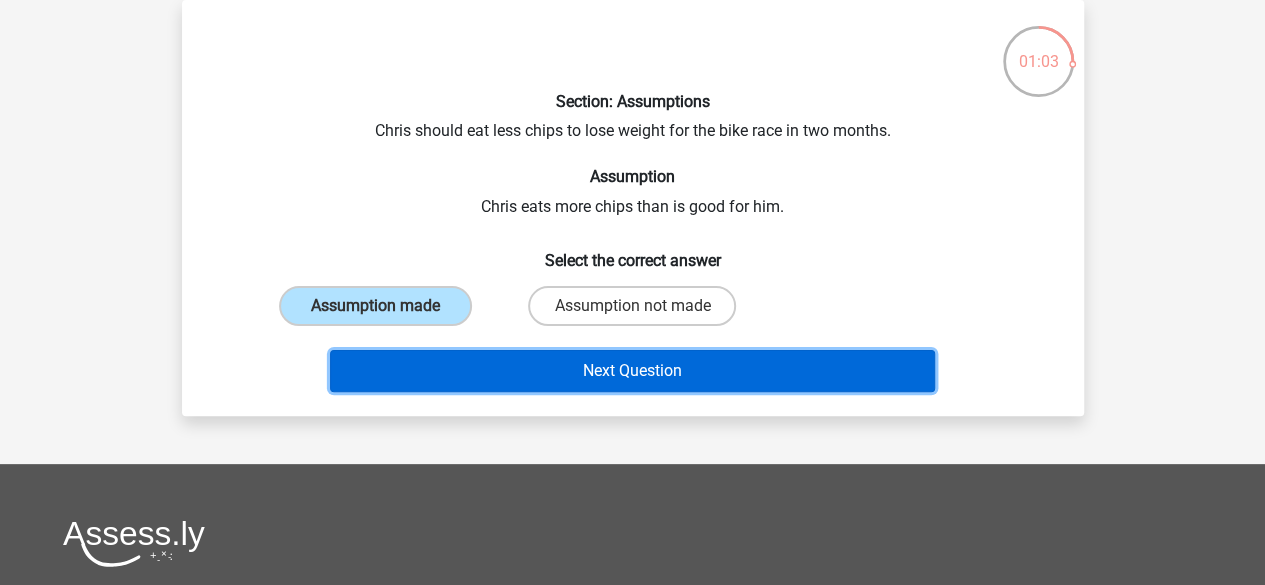 click on "Next Question" at bounding box center (632, 371) 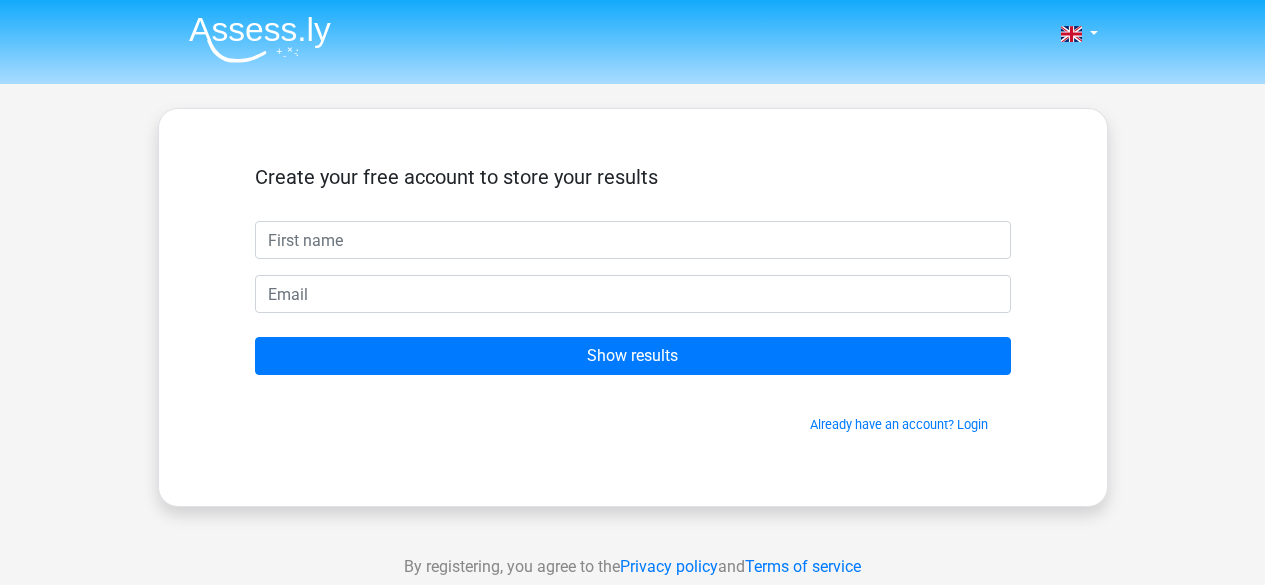 scroll, scrollTop: 0, scrollLeft: 0, axis: both 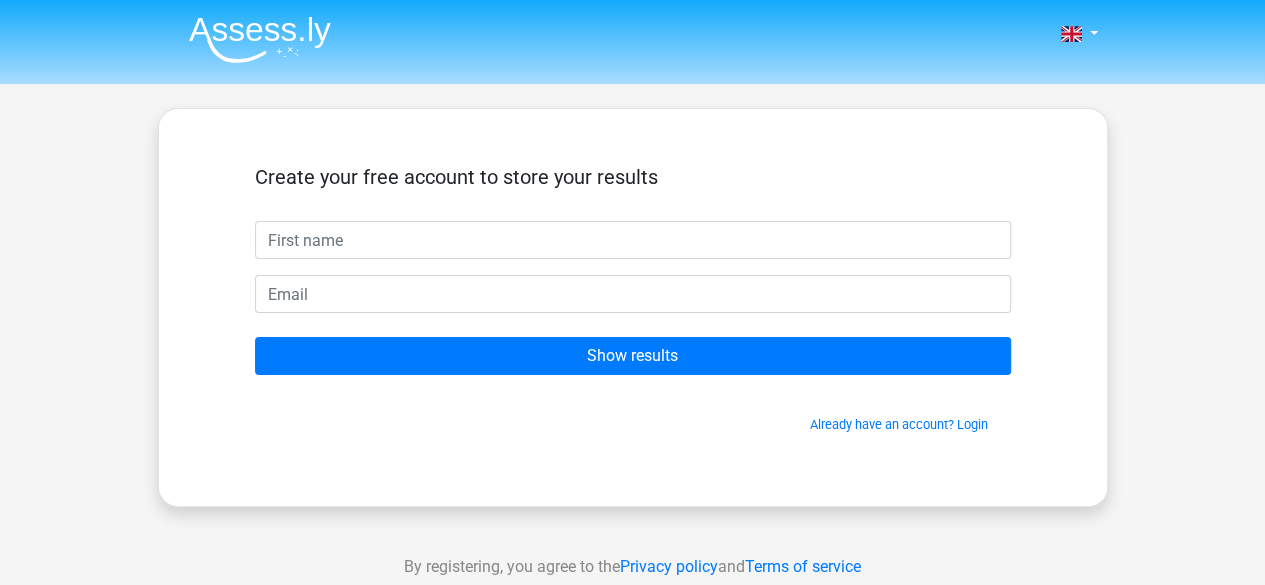 click at bounding box center [633, 240] 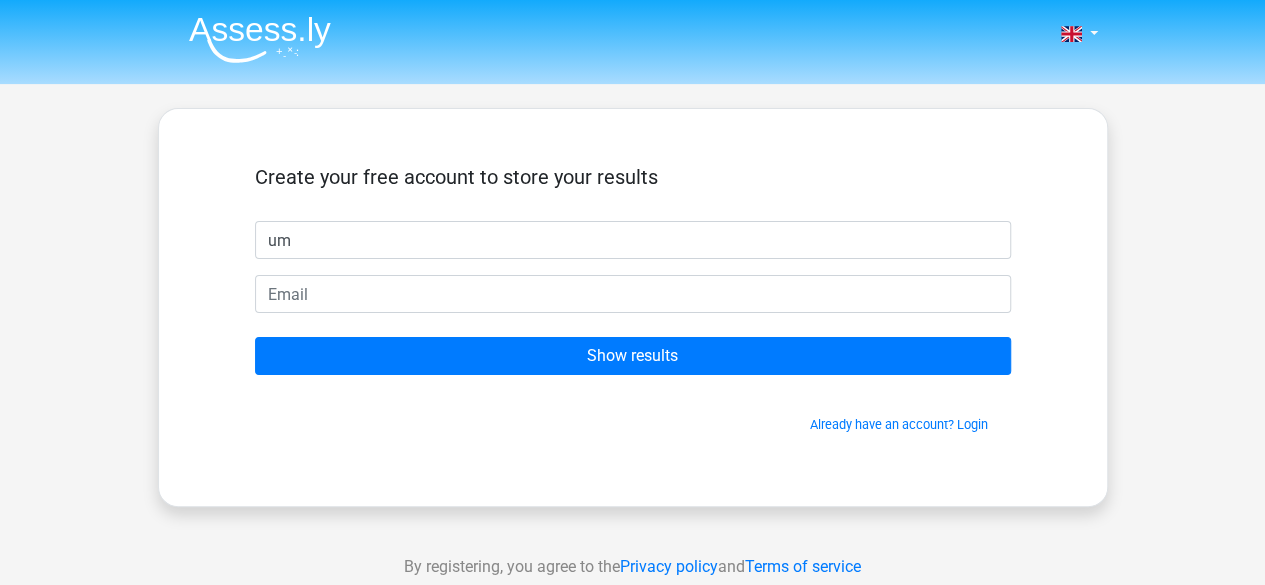type on "u" 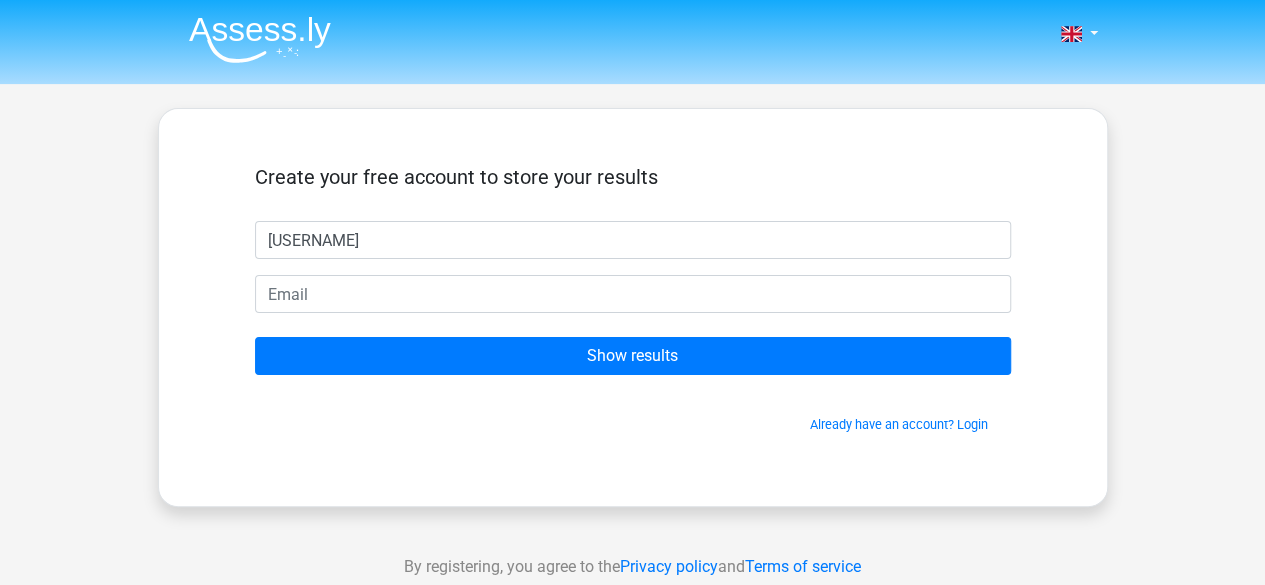 type on "[USERNAME]" 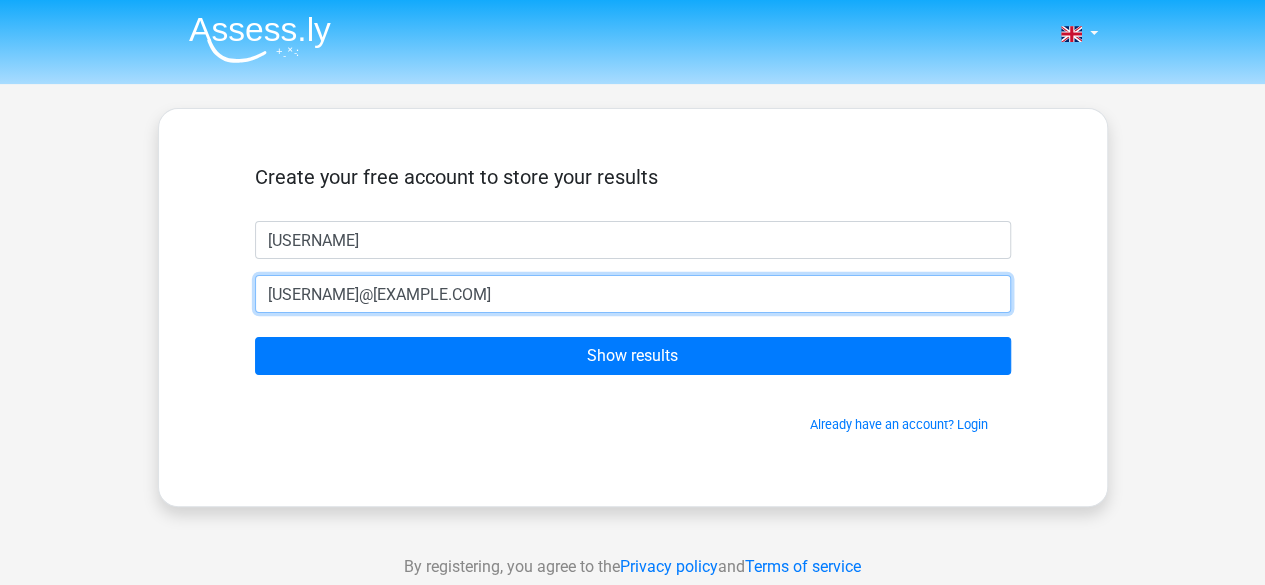 type on "umesh.tilwani@larsentoubro.com" 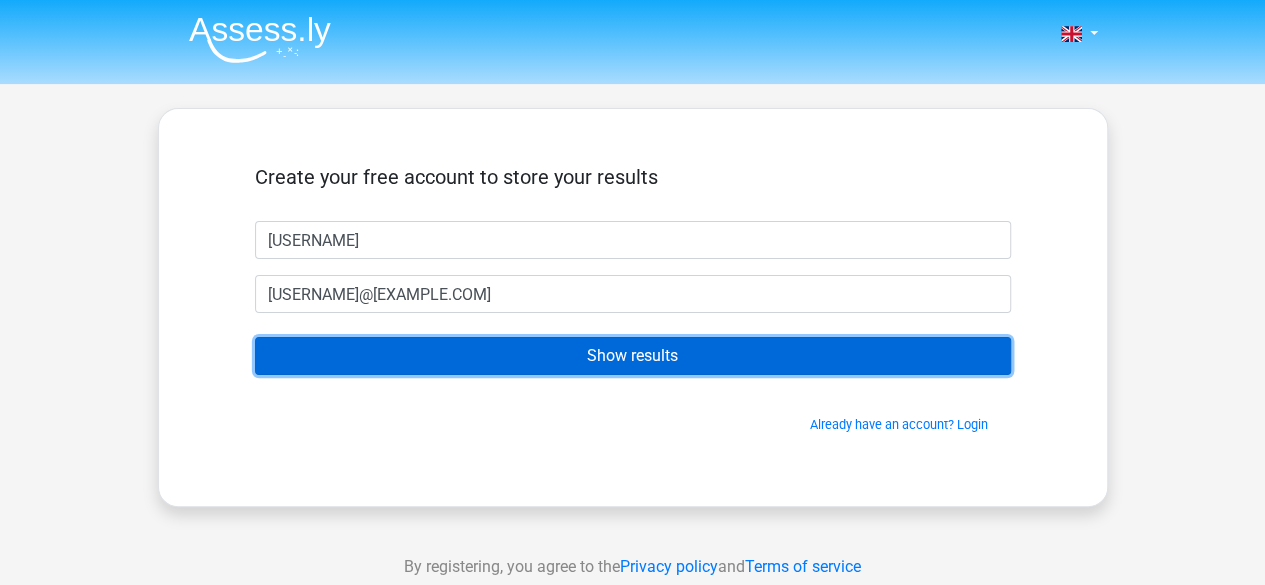 click on "Show results" at bounding box center [633, 356] 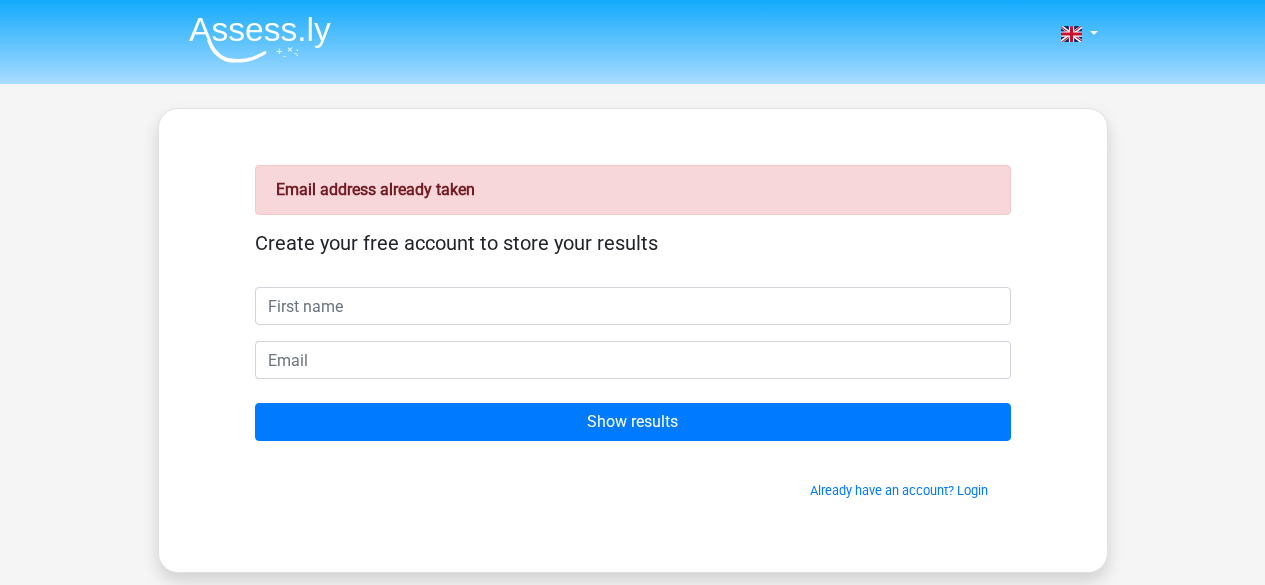 scroll, scrollTop: 0, scrollLeft: 0, axis: both 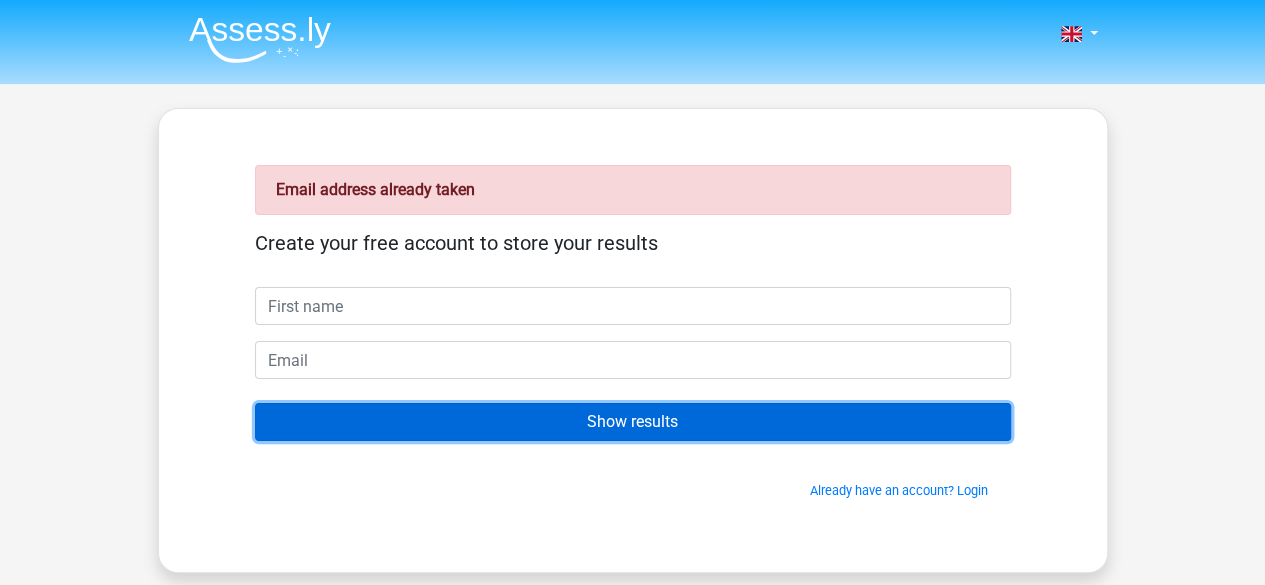 click on "Show results" at bounding box center [633, 422] 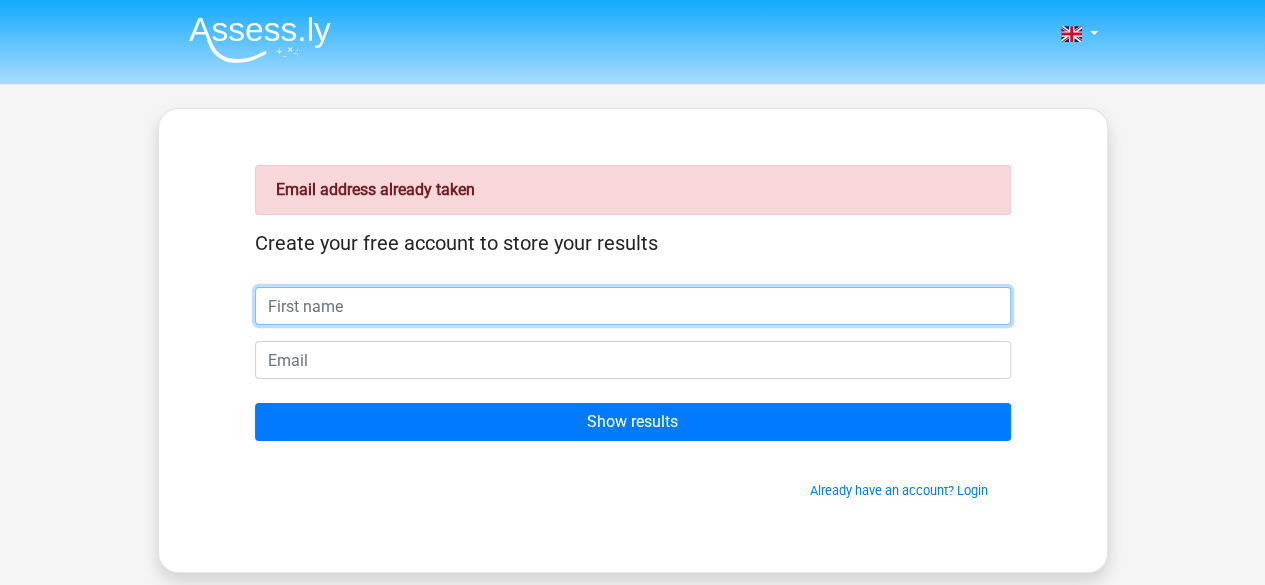 click at bounding box center (633, 306) 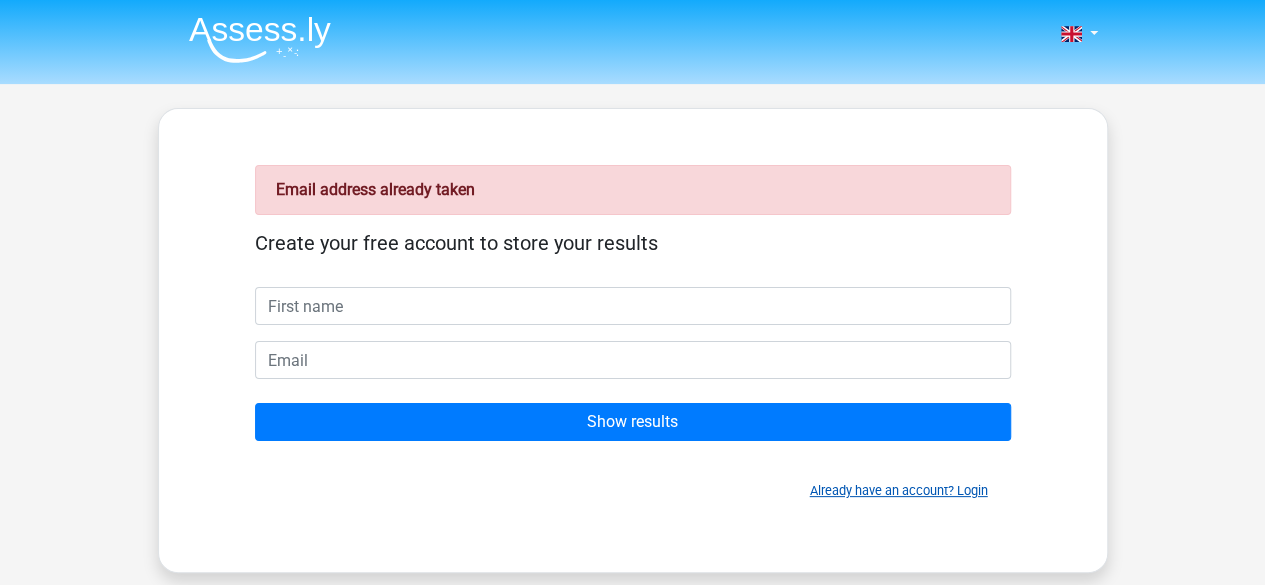 click on "Already have an account? Login" at bounding box center (899, 490) 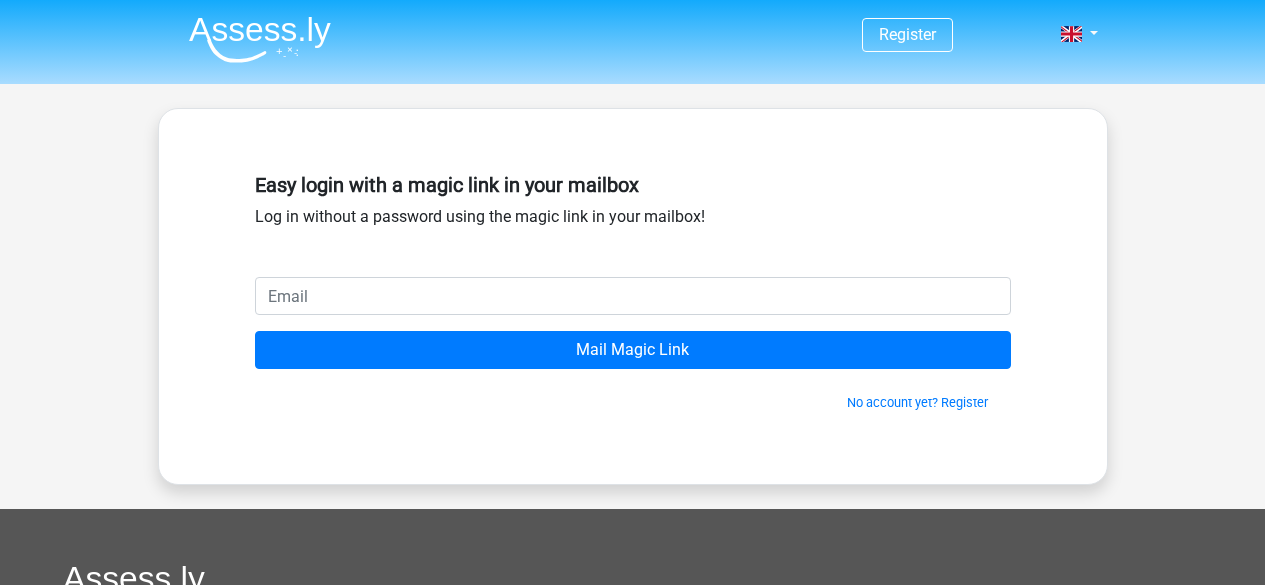 scroll, scrollTop: 0, scrollLeft: 0, axis: both 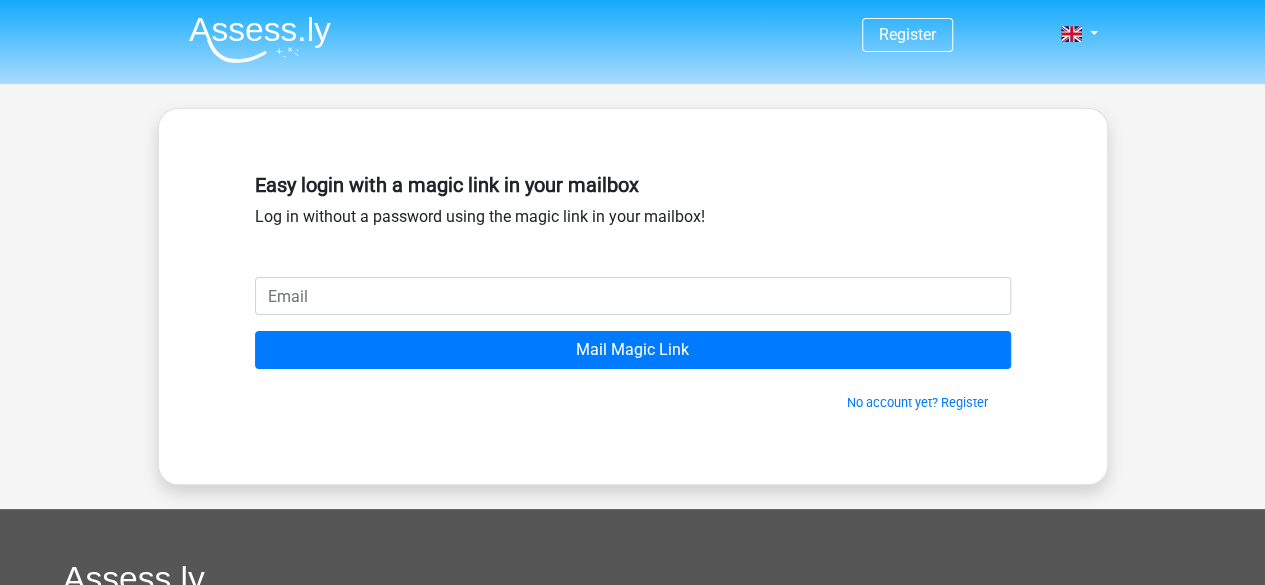 click at bounding box center [633, 296] 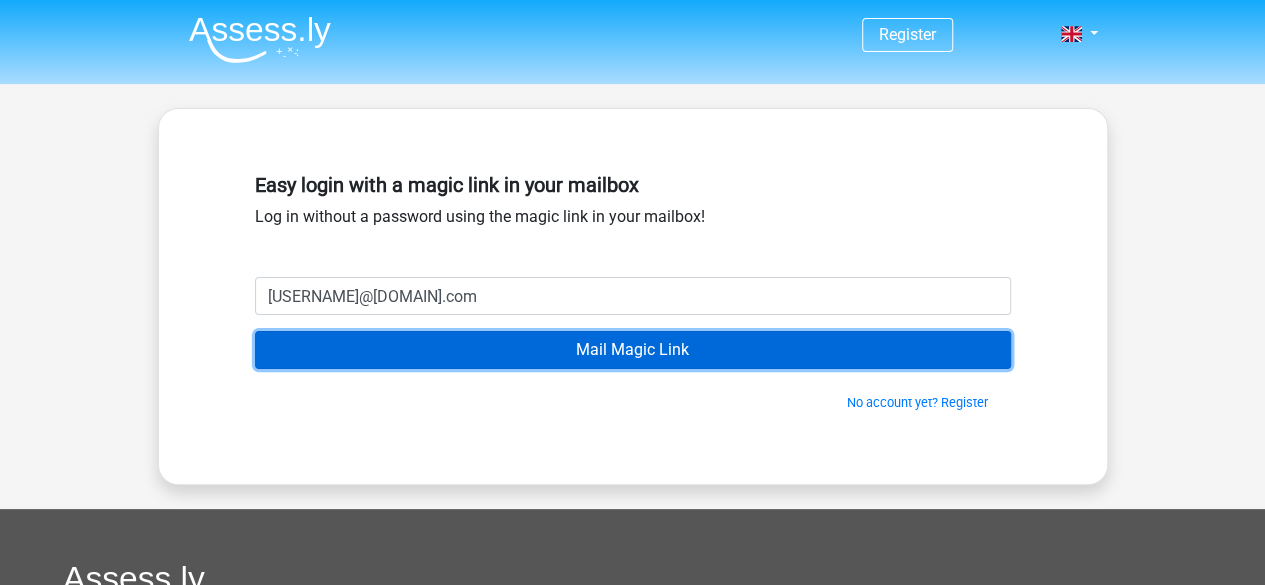 click on "Mail Magic Link" at bounding box center [633, 350] 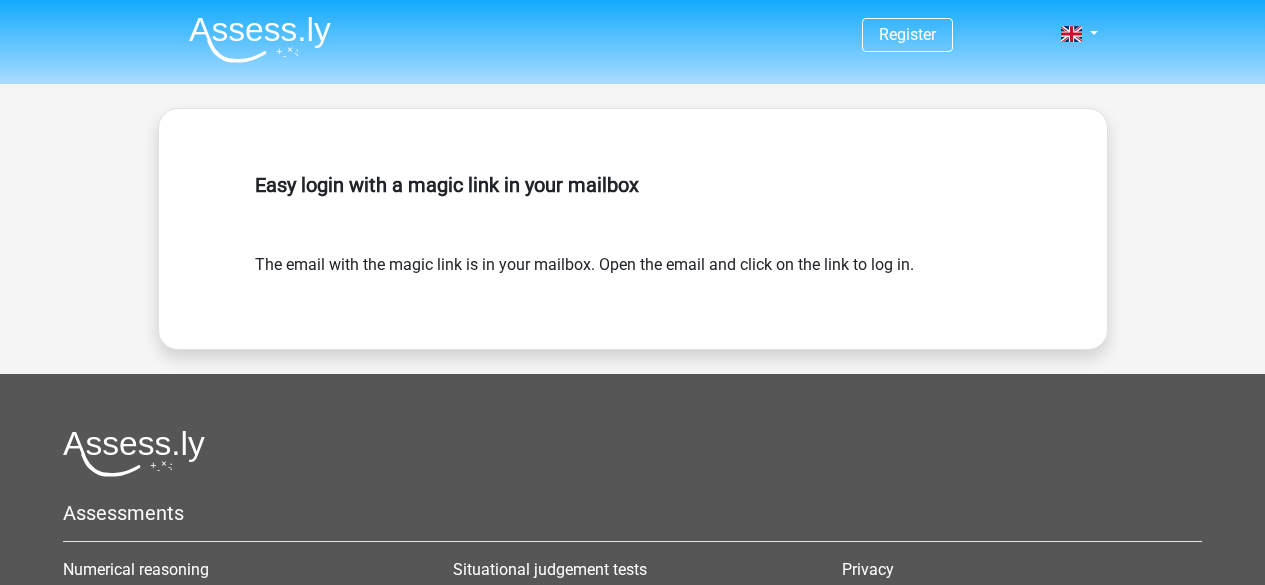 scroll, scrollTop: 0, scrollLeft: 0, axis: both 